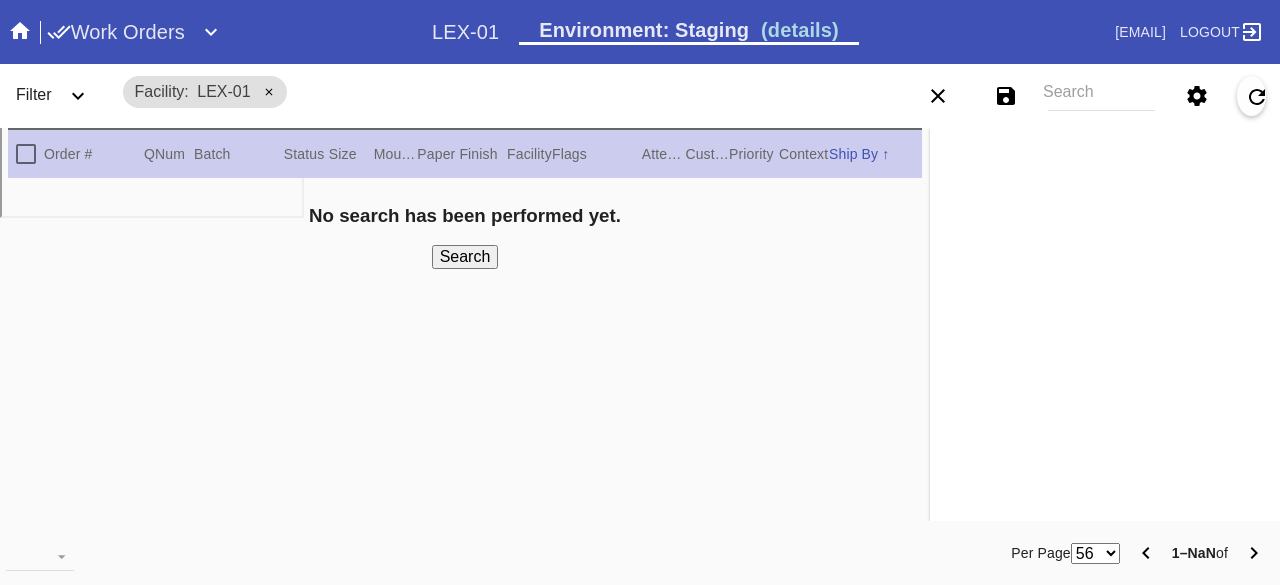 scroll, scrollTop: 0, scrollLeft: 0, axis: both 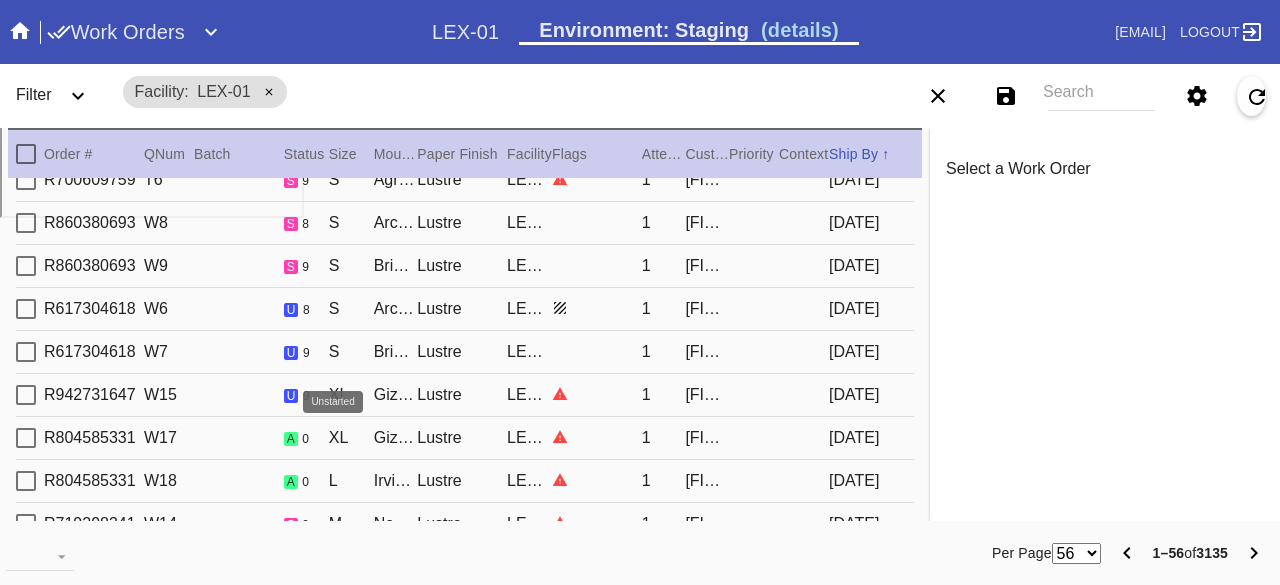 click on "u" at bounding box center [291, 396] 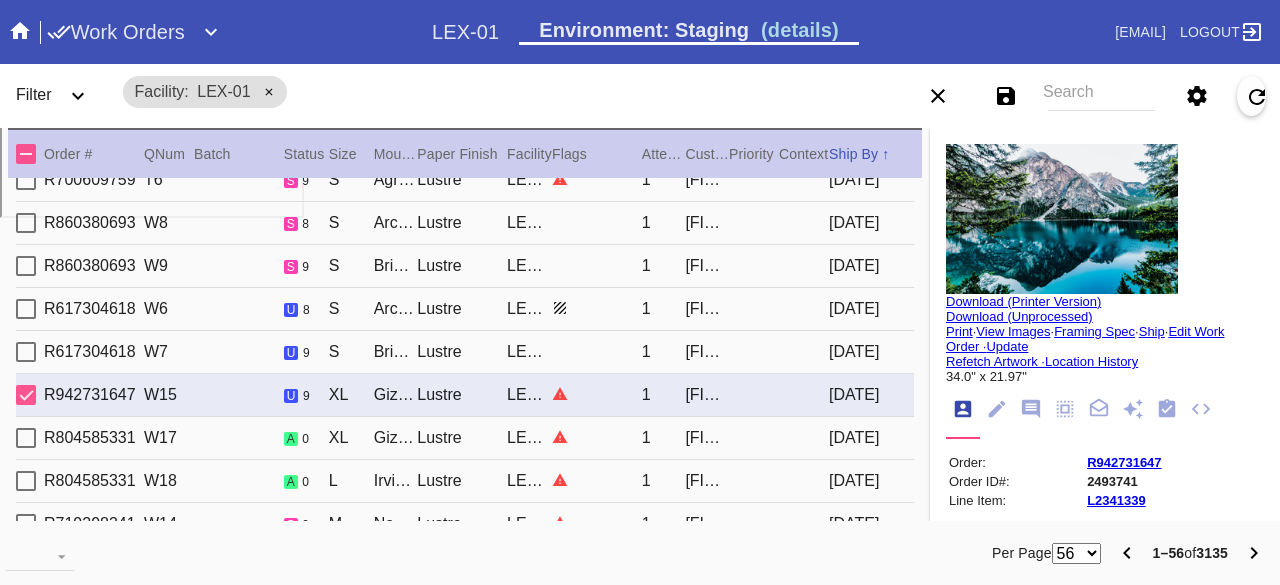 click on "Edit Work Order ·" at bounding box center (1085, 339) 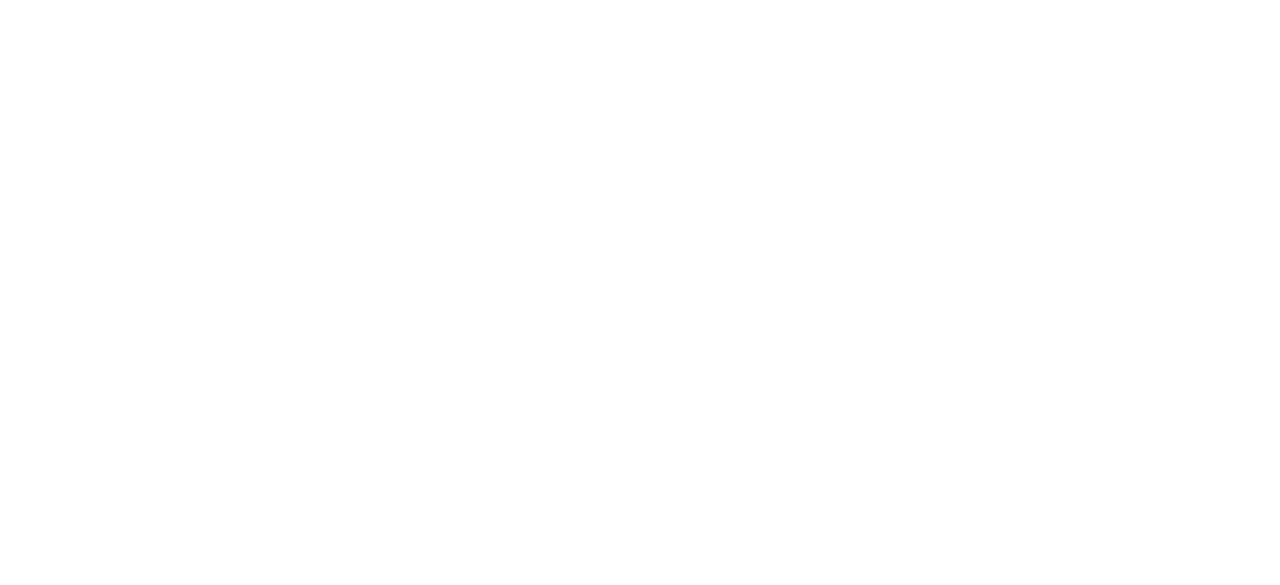 scroll, scrollTop: 0, scrollLeft: 0, axis: both 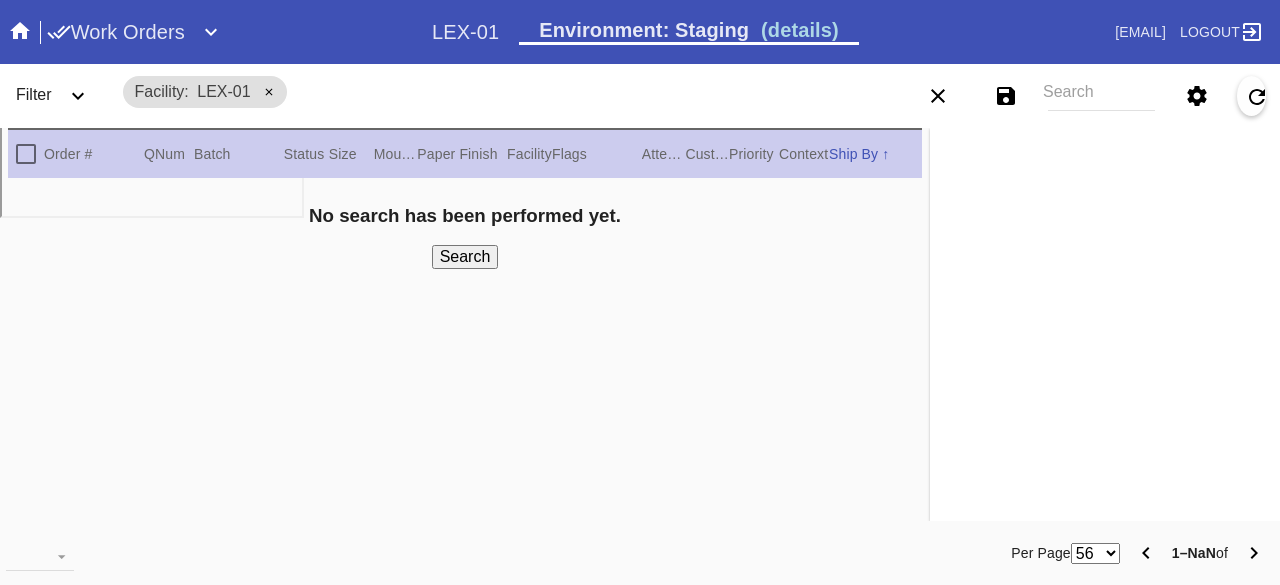 click on "Search" at bounding box center (465, 257) 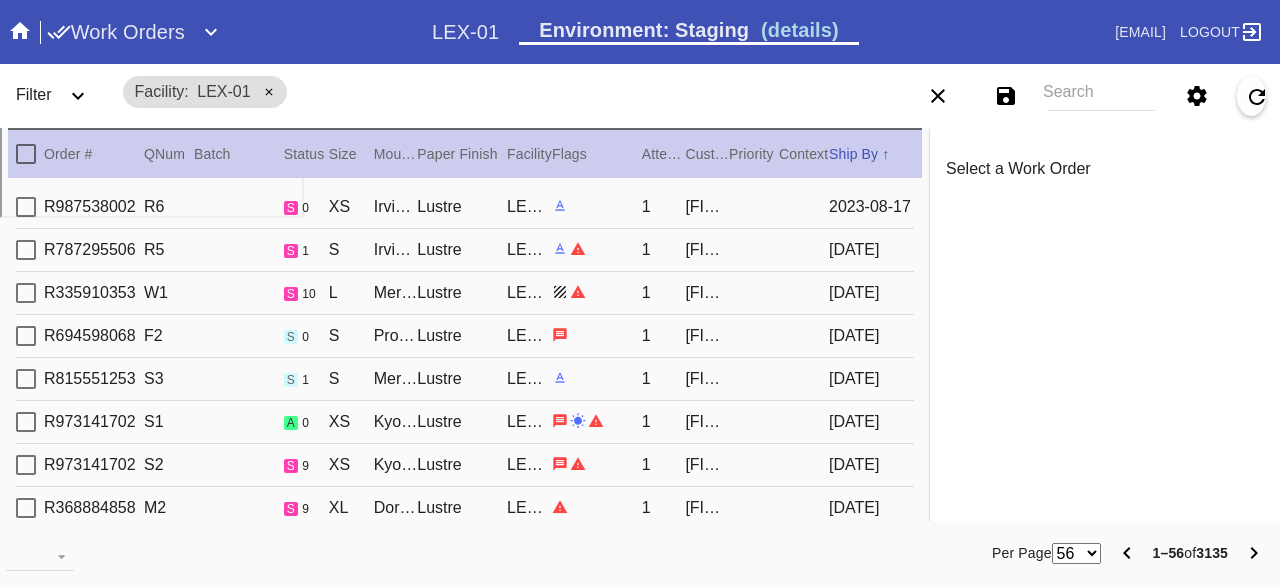 click 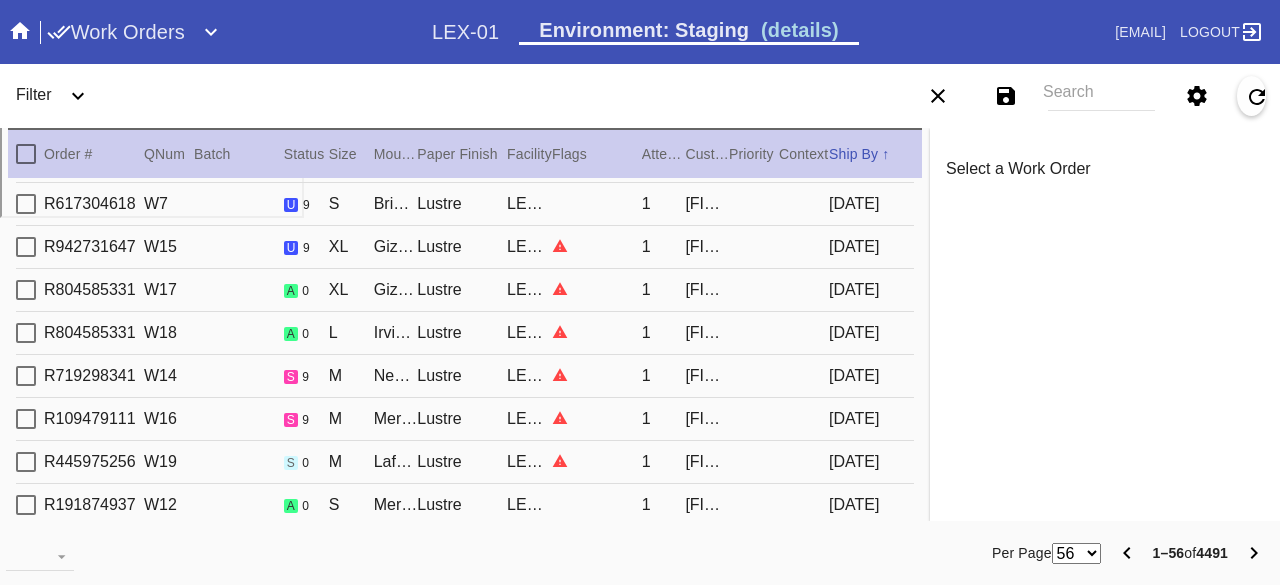 scroll, scrollTop: 800, scrollLeft: 0, axis: vertical 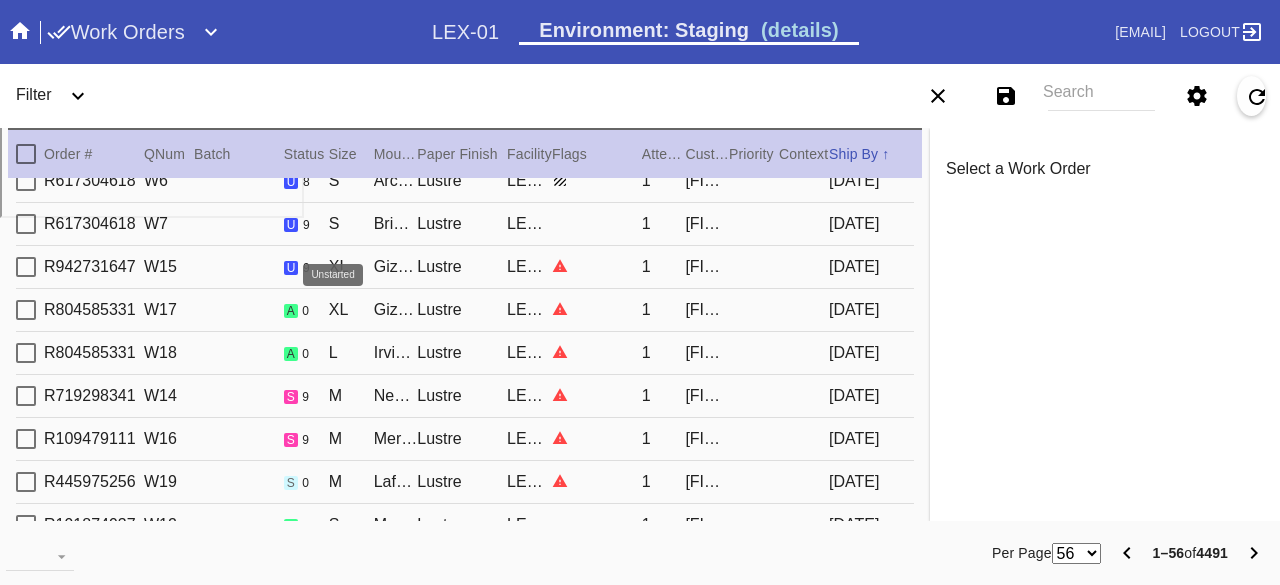 click on "u" at bounding box center [291, 268] 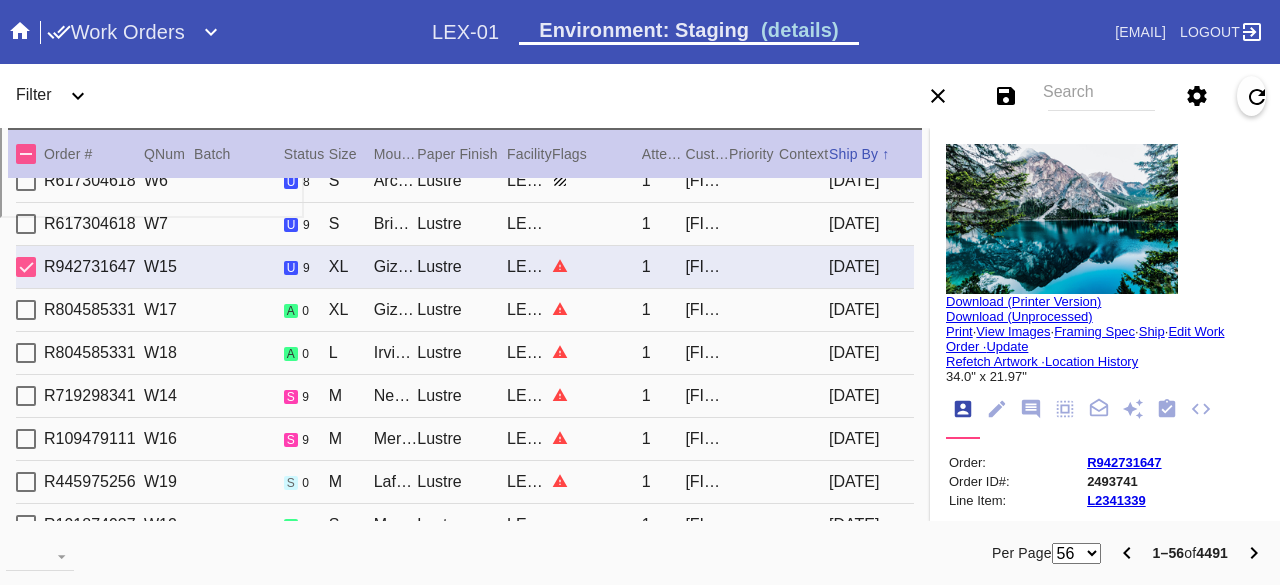 click on "Edit Work Order ·" at bounding box center [1085, 339] 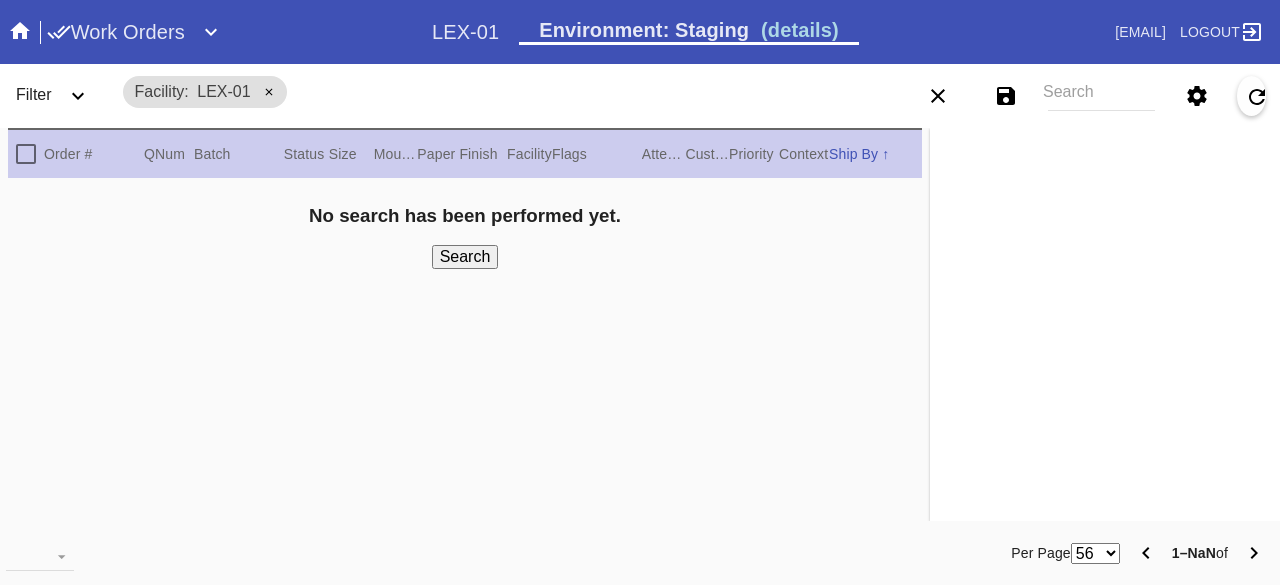 scroll, scrollTop: 0, scrollLeft: 0, axis: both 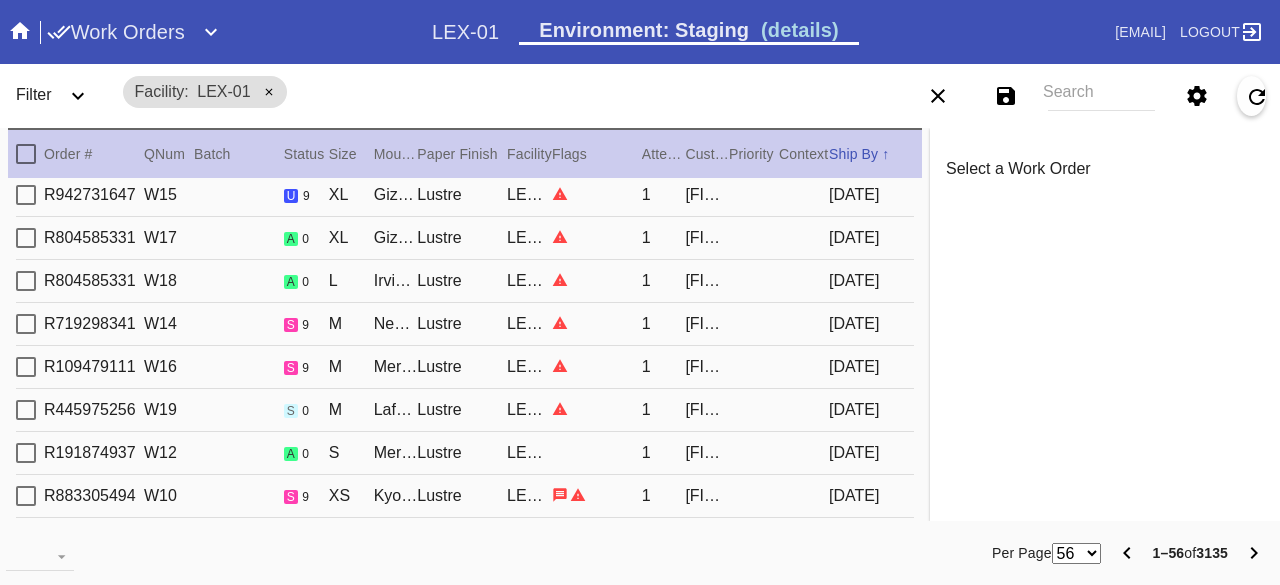 click on "R942731647" at bounding box center [94, 195] 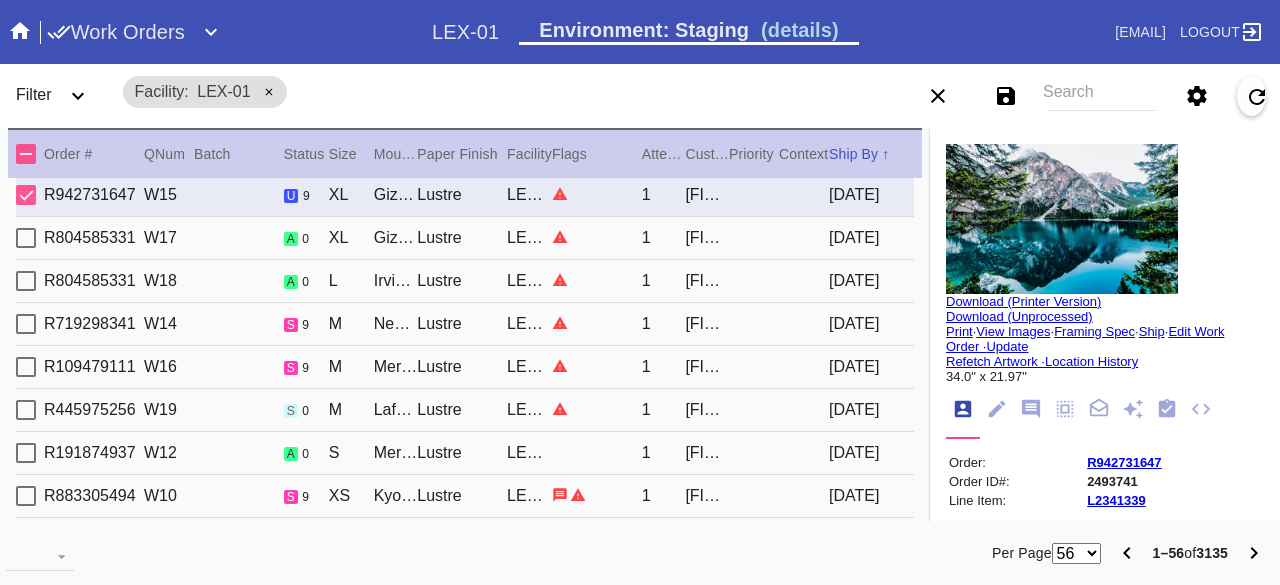 click on "Edit Work Order ·" at bounding box center [1085, 339] 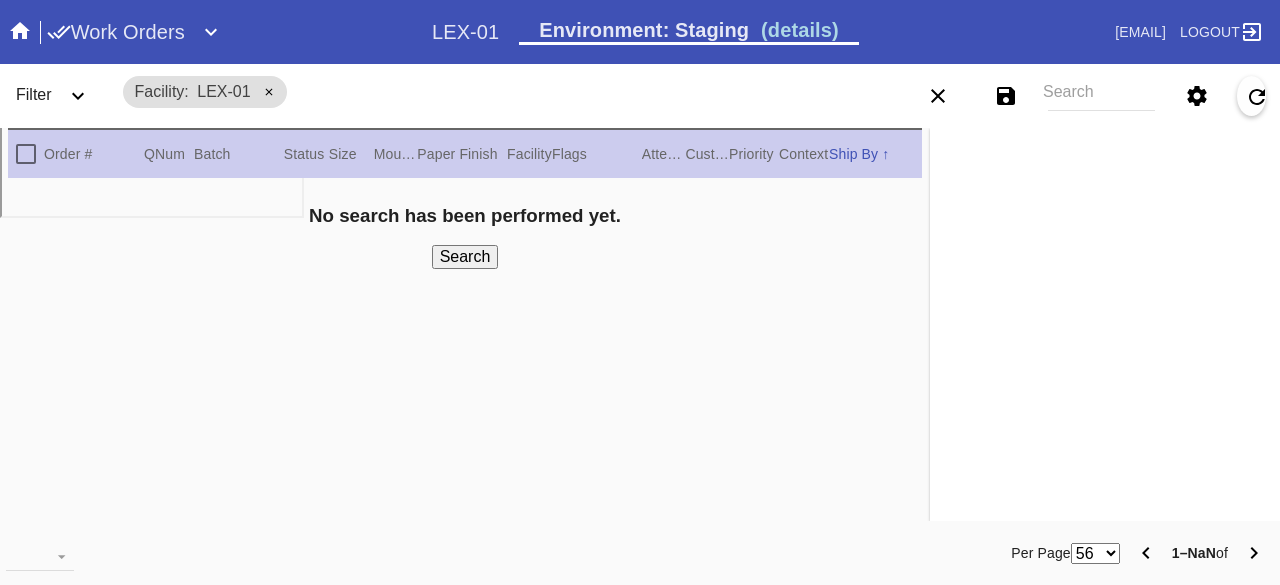scroll, scrollTop: 0, scrollLeft: 0, axis: both 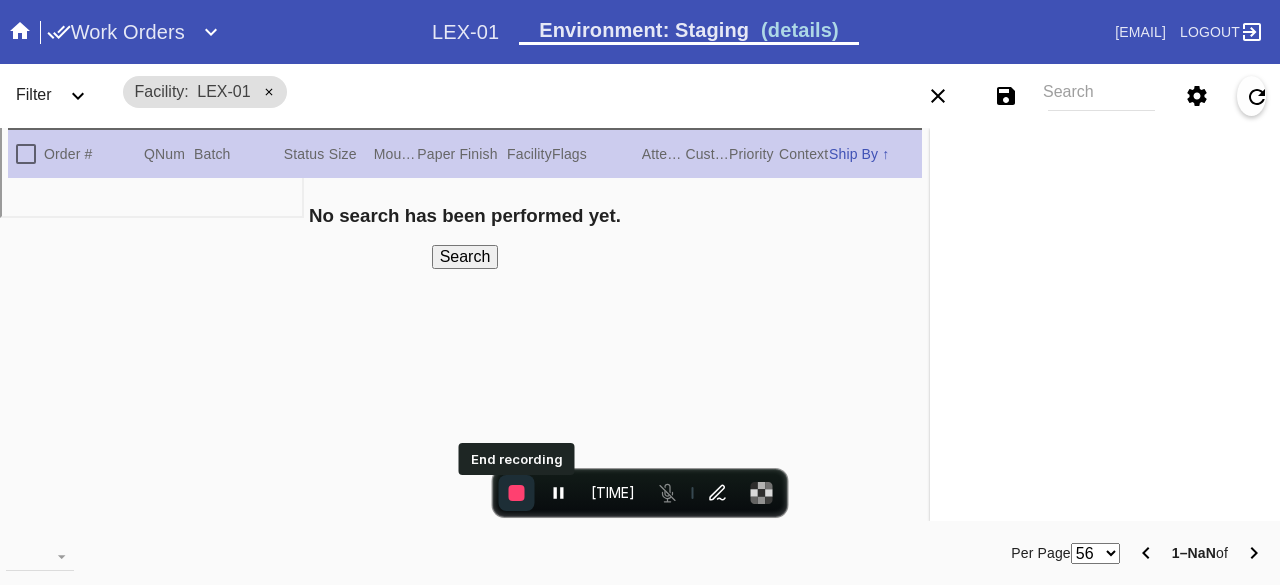 click at bounding box center (517, 493) 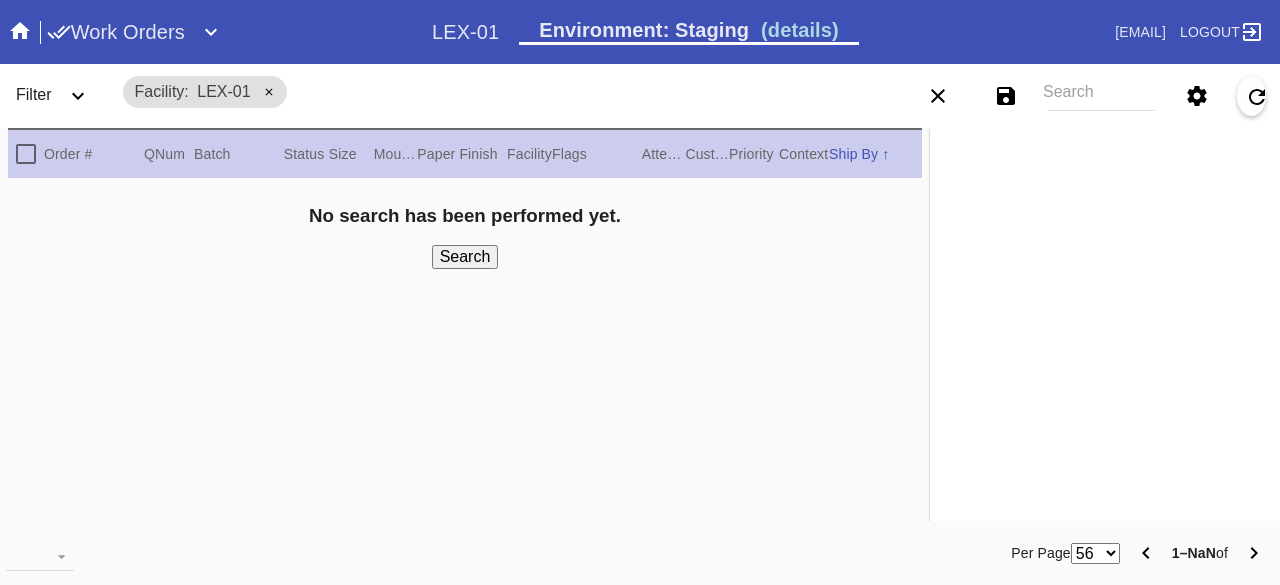 click on "Search" at bounding box center [465, 257] 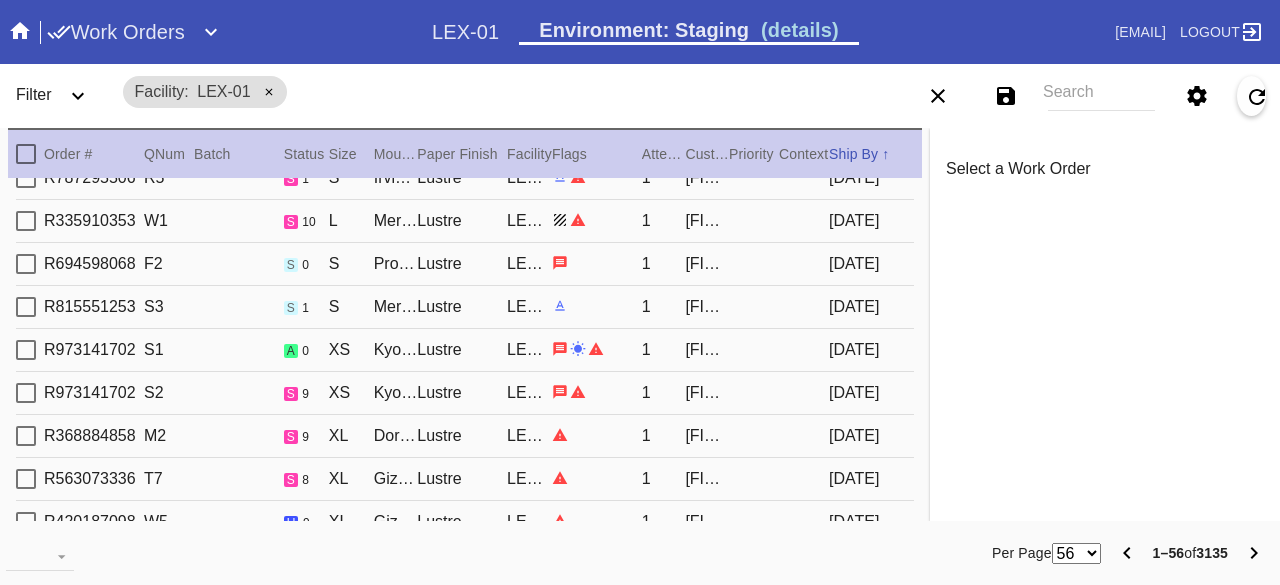 scroll, scrollTop: 400, scrollLeft: 0, axis: vertical 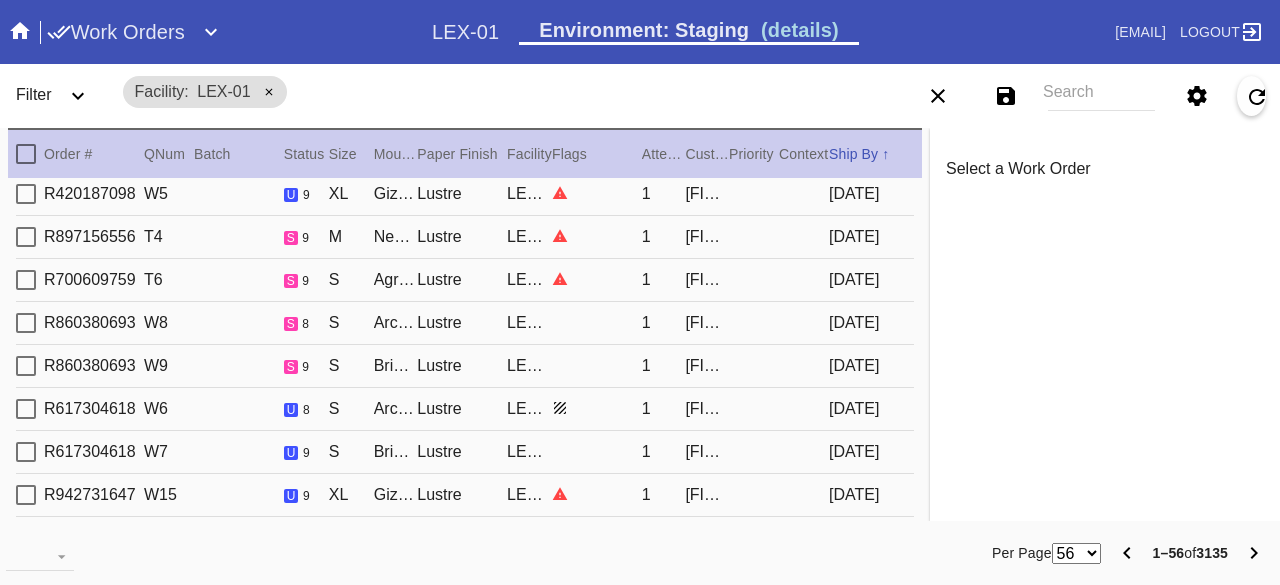 click 